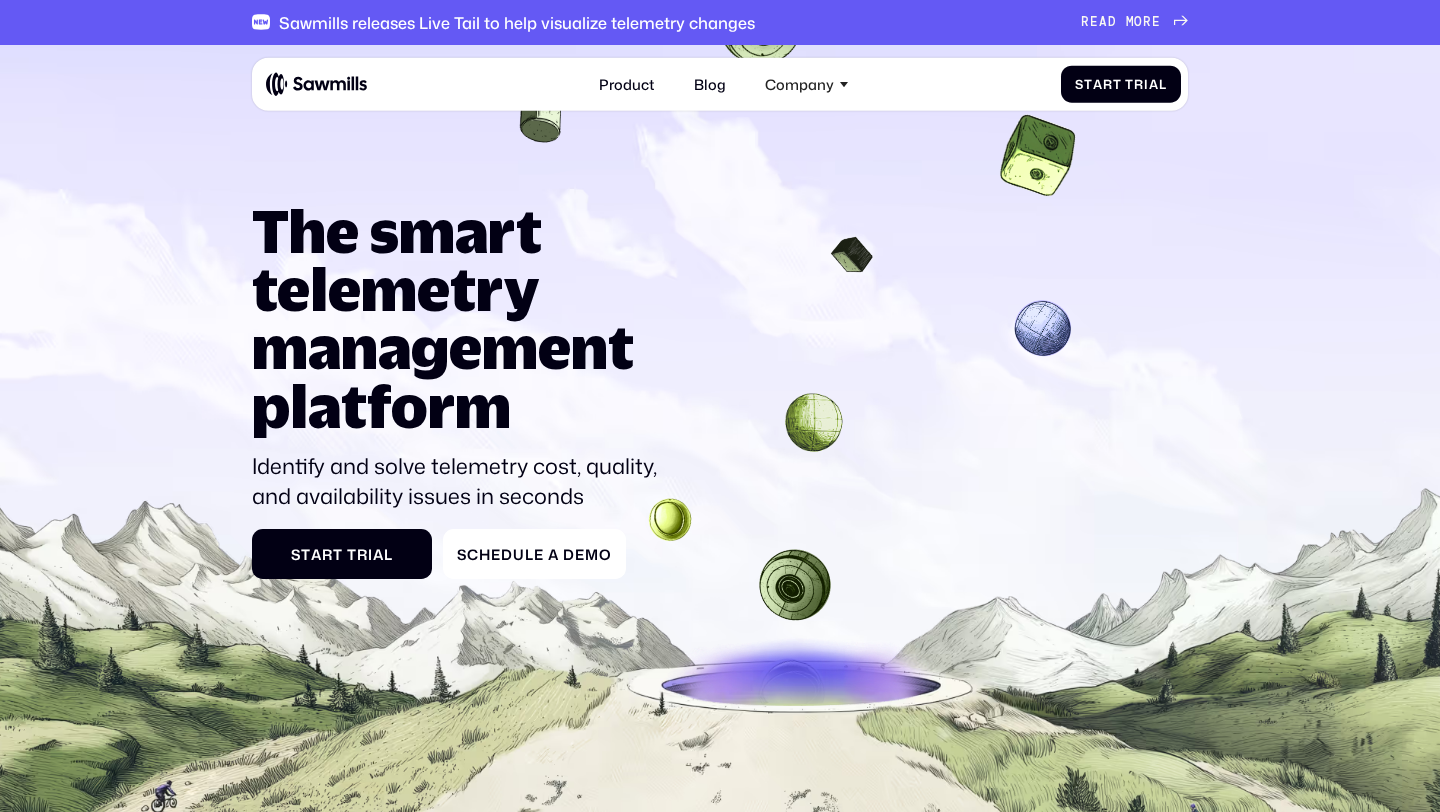 scroll, scrollTop: 0, scrollLeft: 0, axis: both 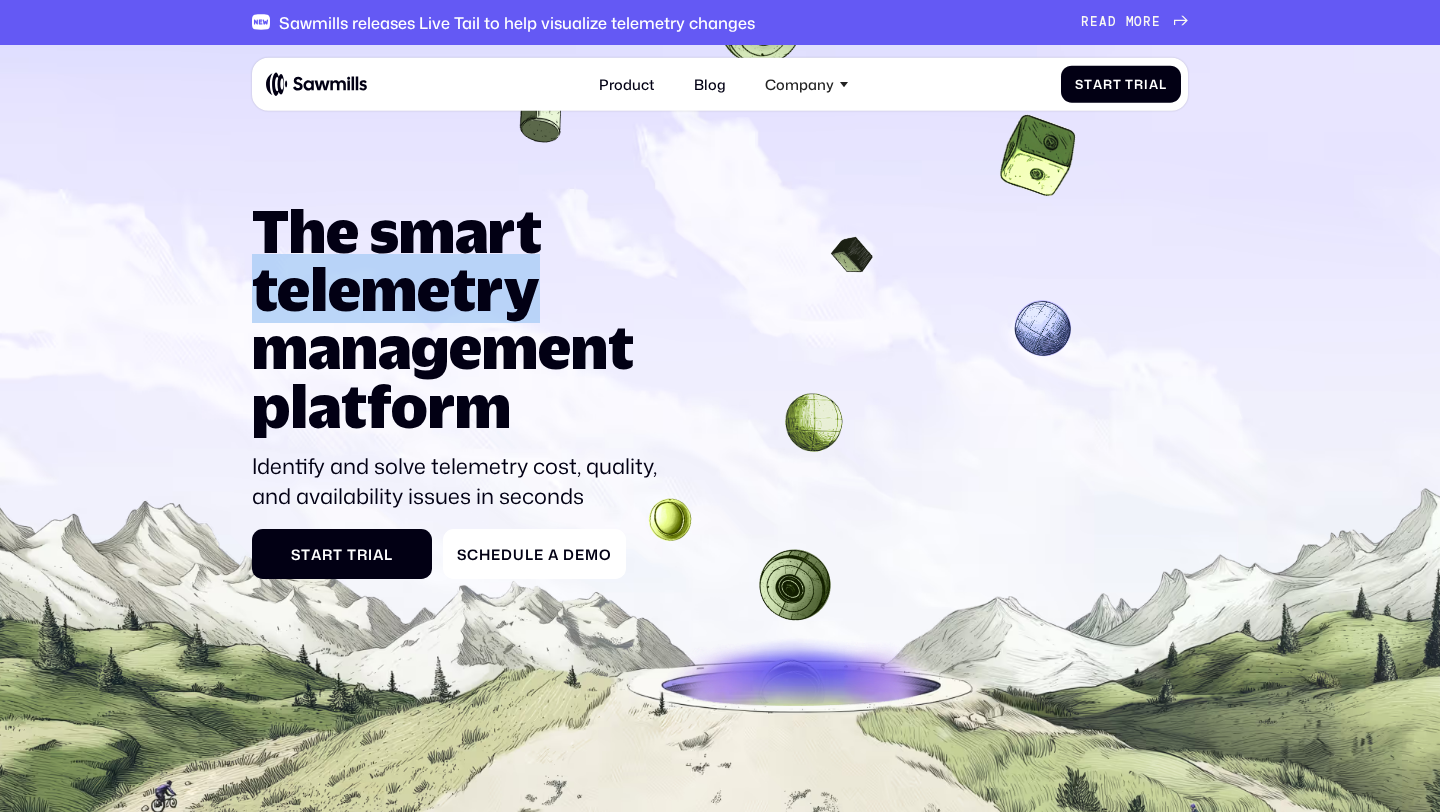 click on "The smart telemetry management platform" at bounding box center [461, 318] 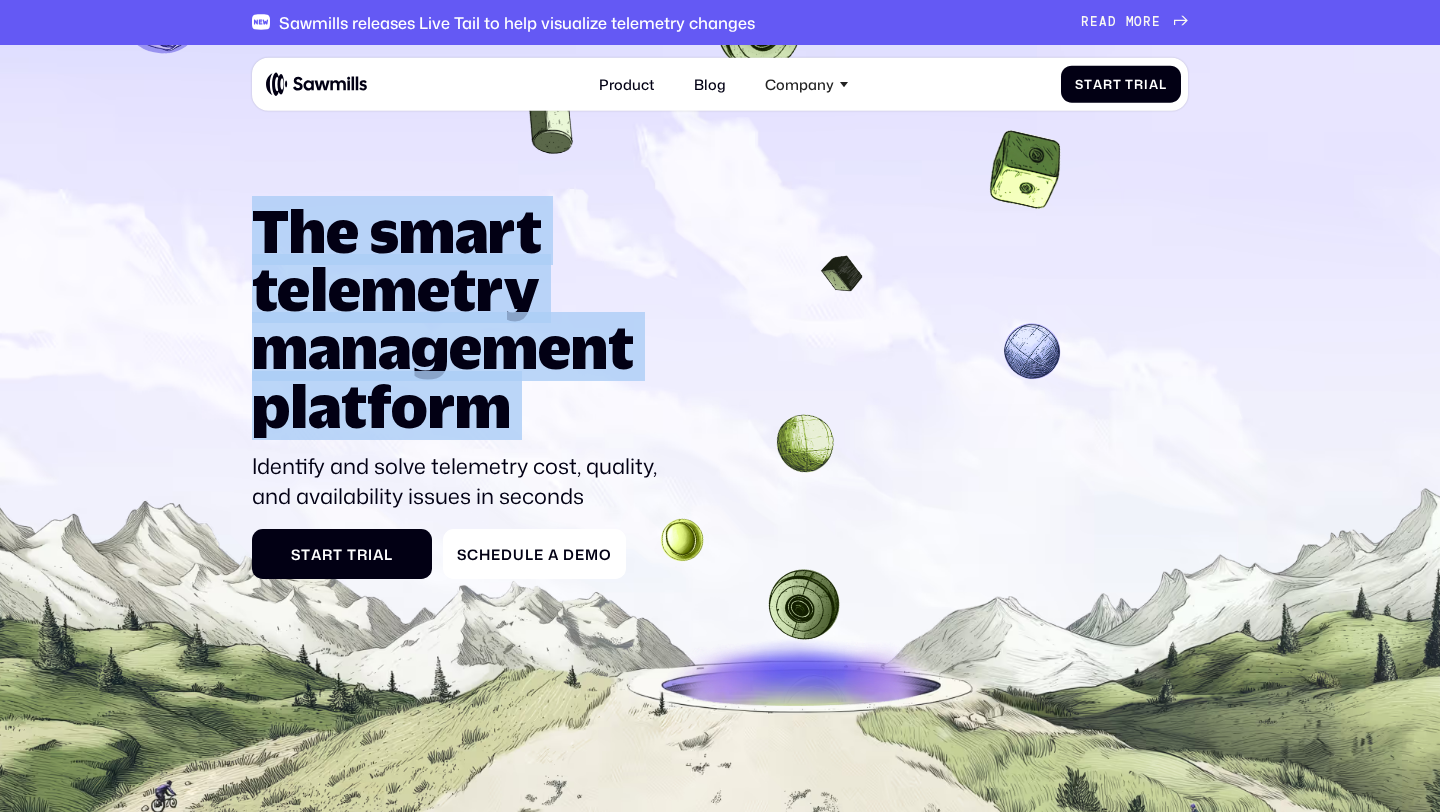 click on "The smart telemetry management platform" at bounding box center (461, 318) 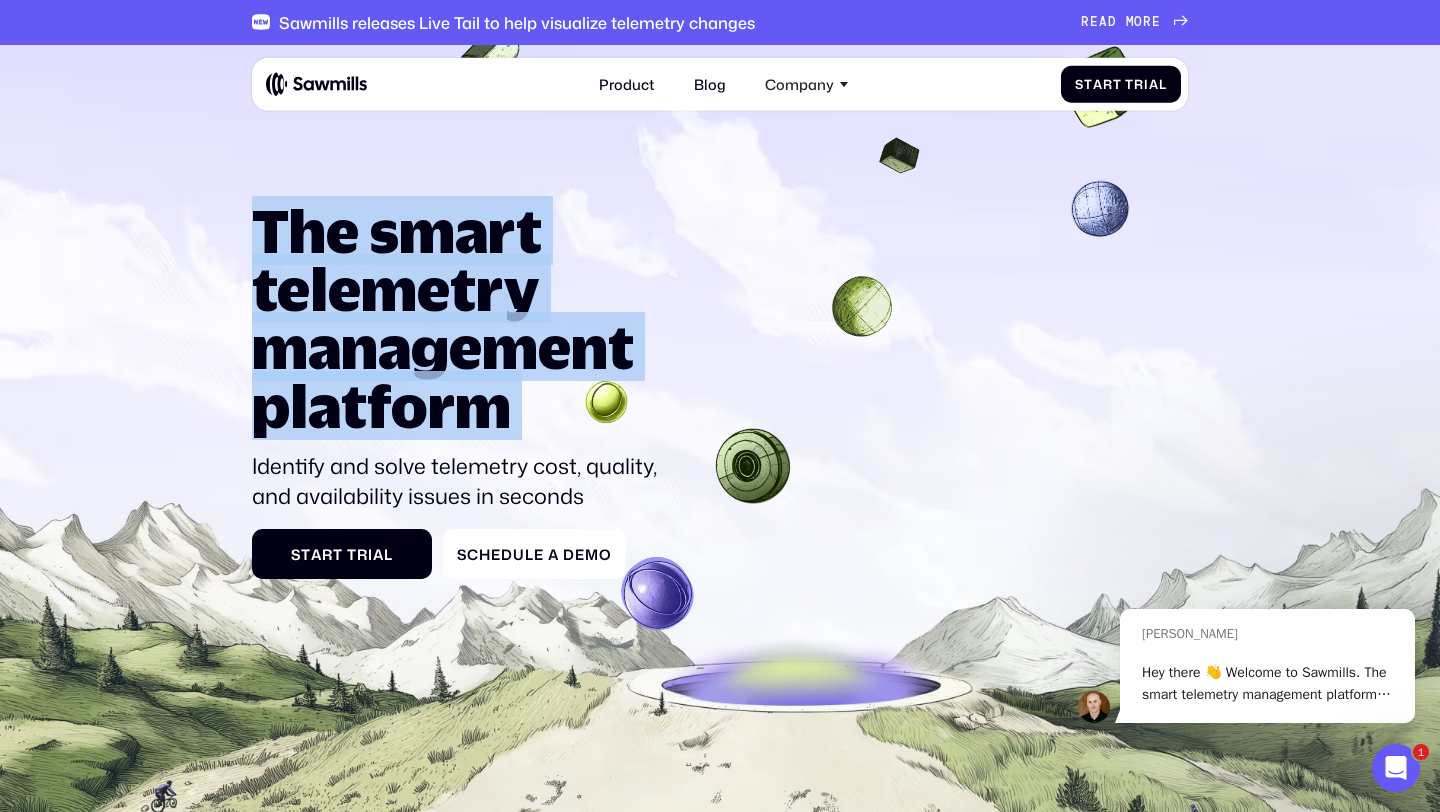 scroll, scrollTop: 0, scrollLeft: 0, axis: both 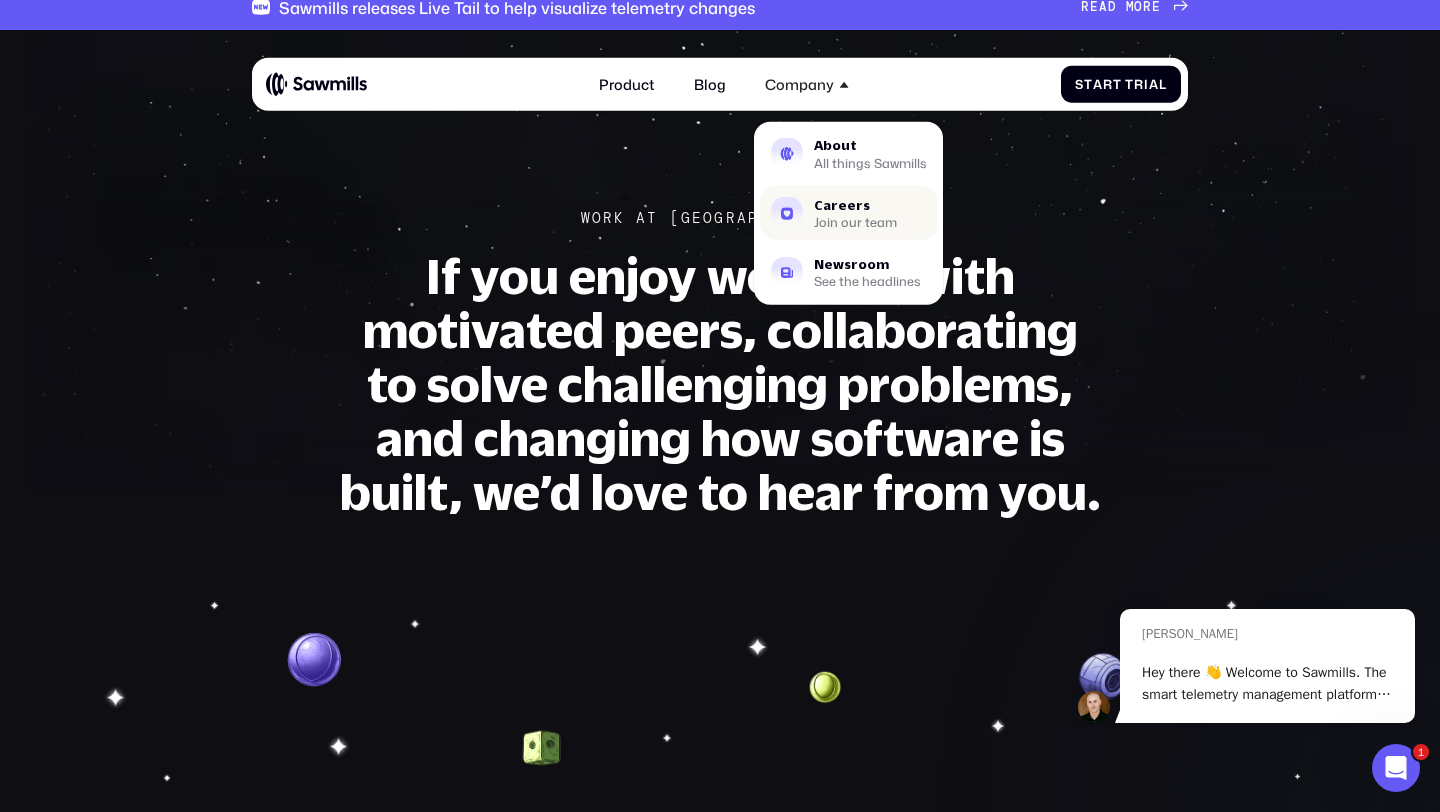 click on "Join our team" at bounding box center [855, 222] 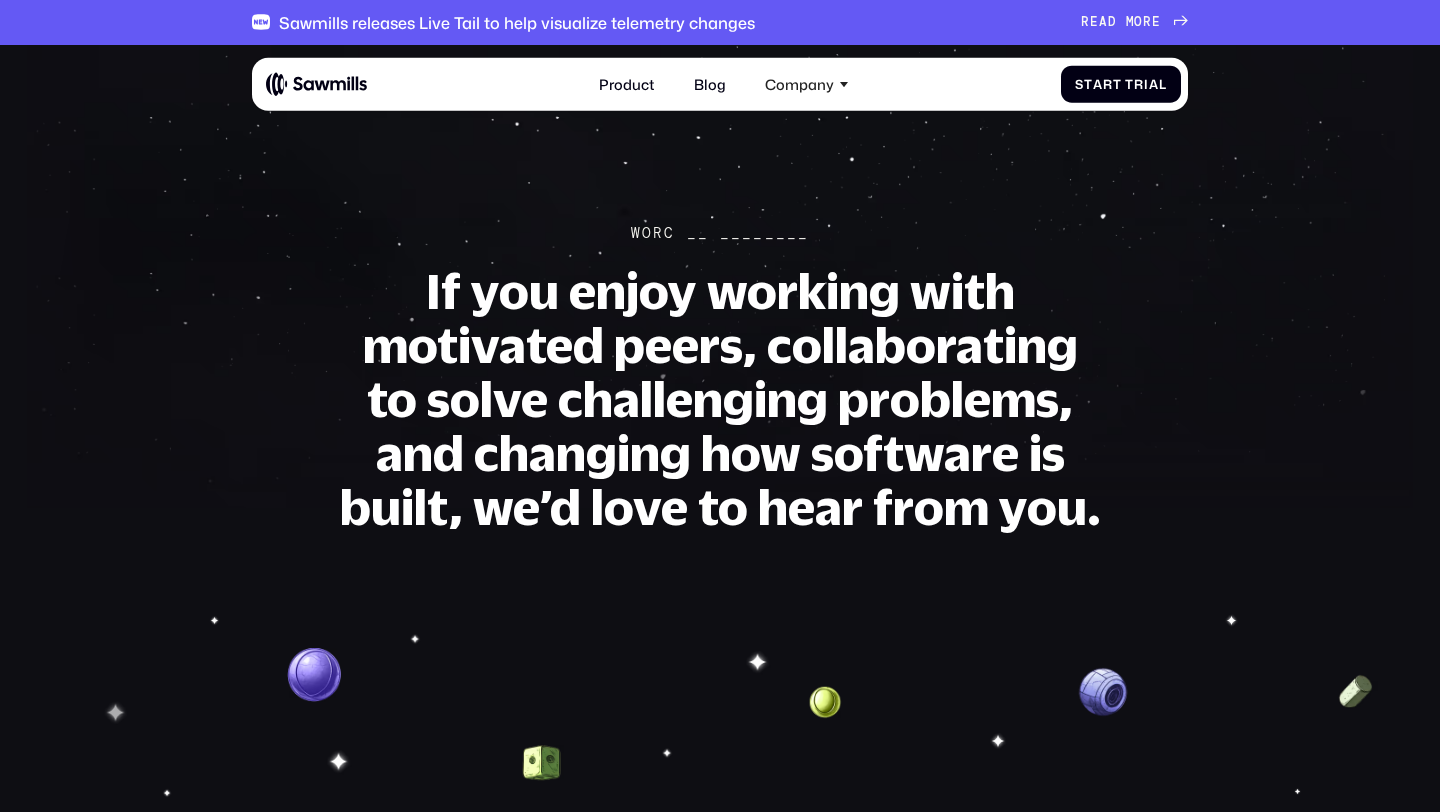 scroll, scrollTop: 0, scrollLeft: 0, axis: both 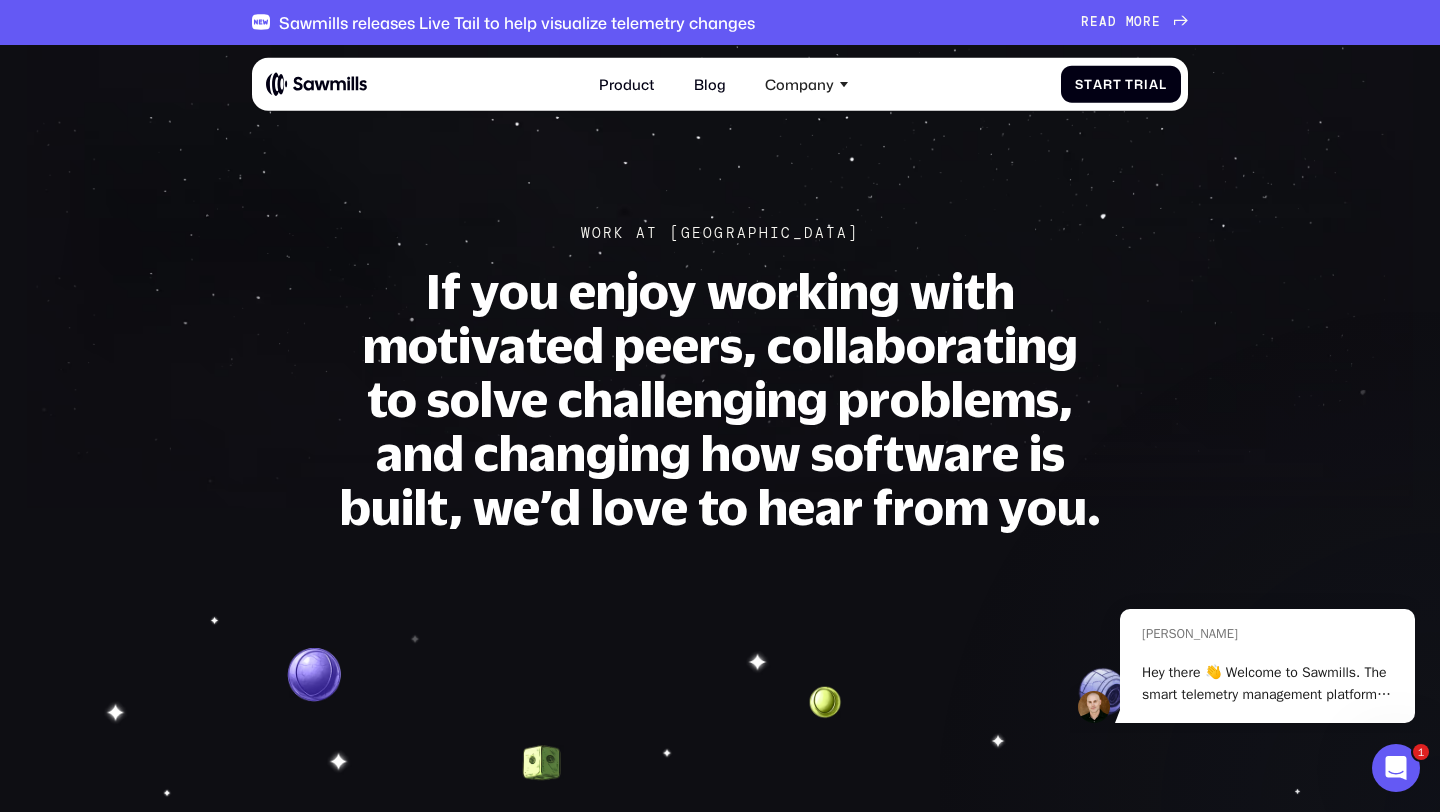 click at bounding box center [1396, 768] 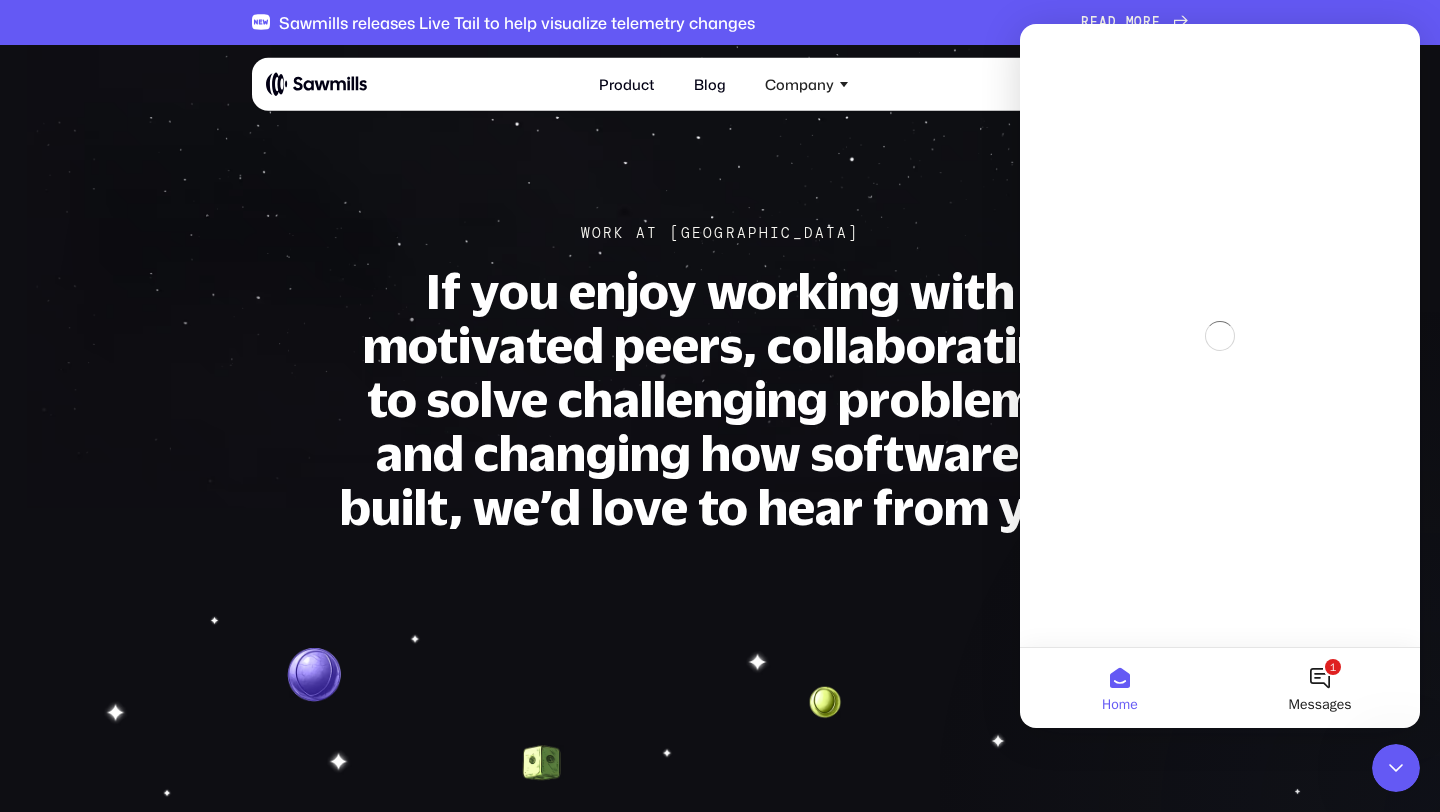 scroll, scrollTop: 0, scrollLeft: 0, axis: both 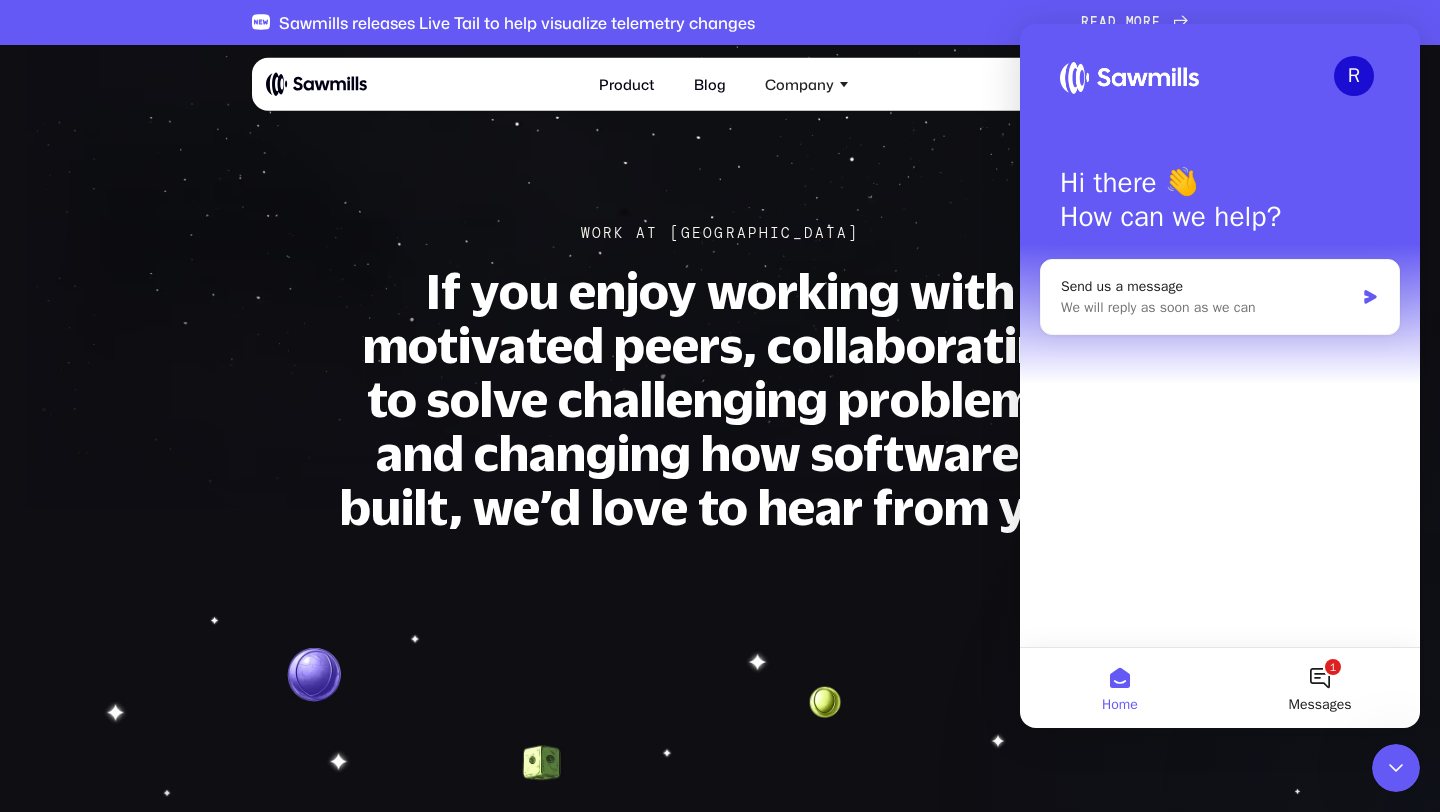 click 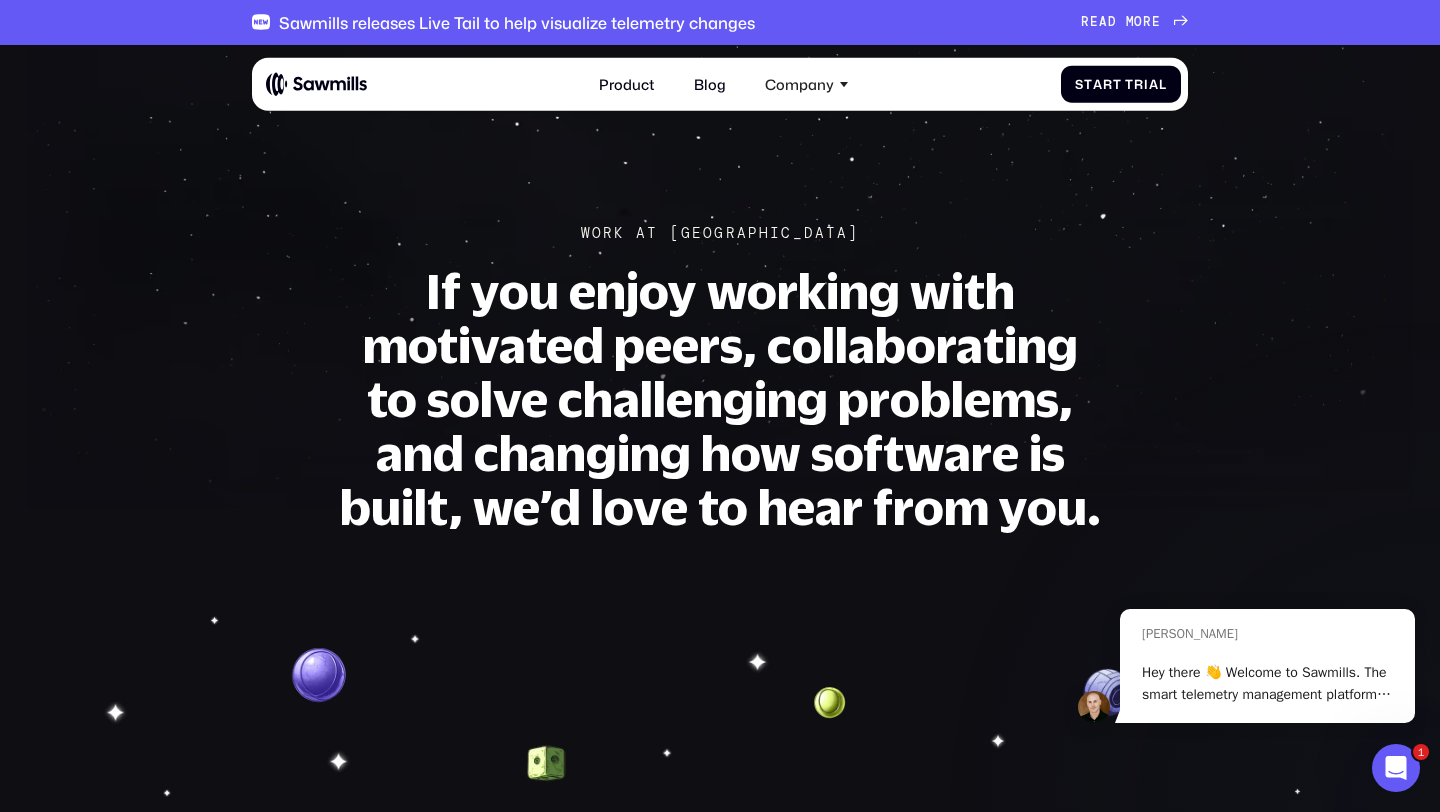 scroll, scrollTop: 0, scrollLeft: 0, axis: both 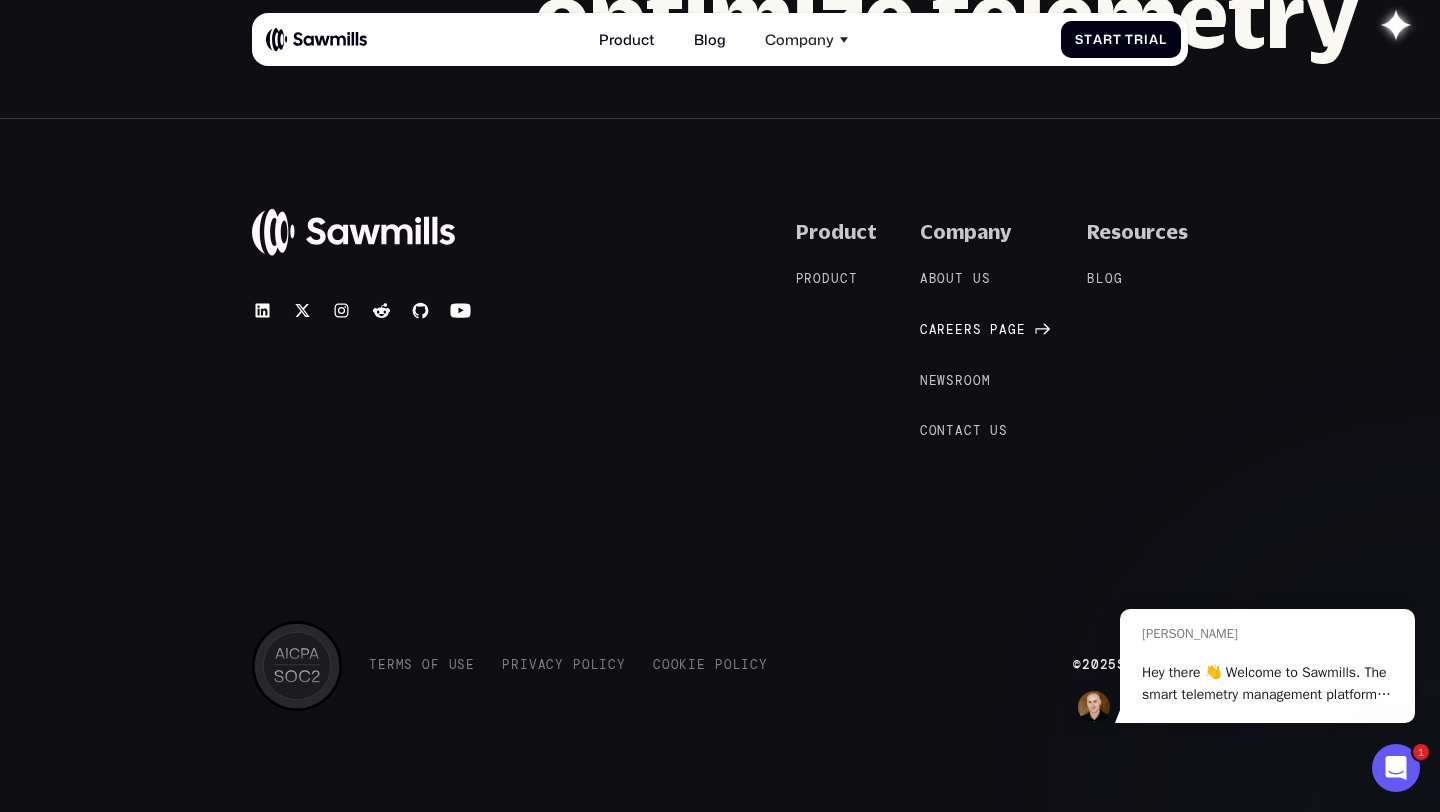 click on "C a r e e r s   p a g e C a r e e r s   p a g e" at bounding box center (973, 330) 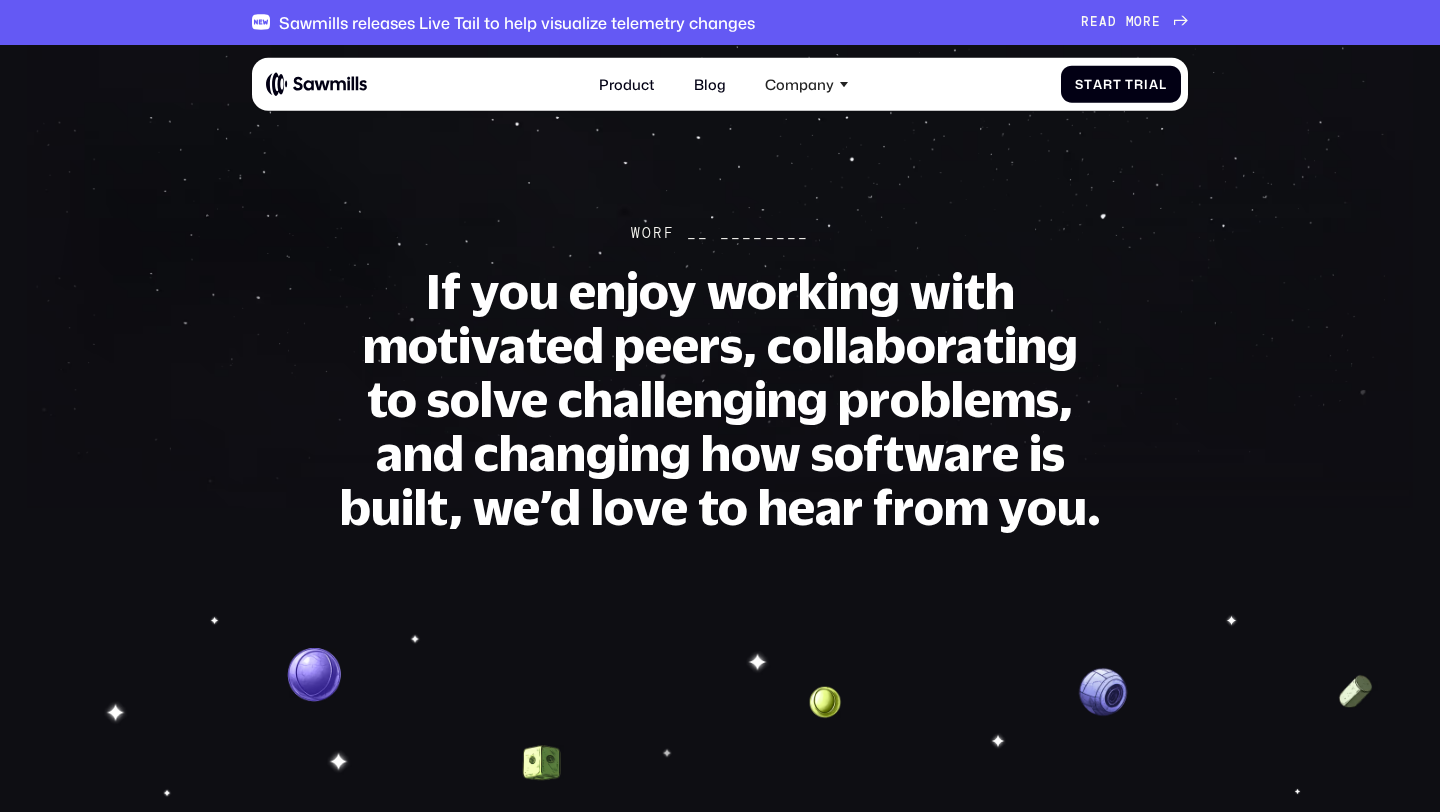 scroll, scrollTop: 0, scrollLeft: 0, axis: both 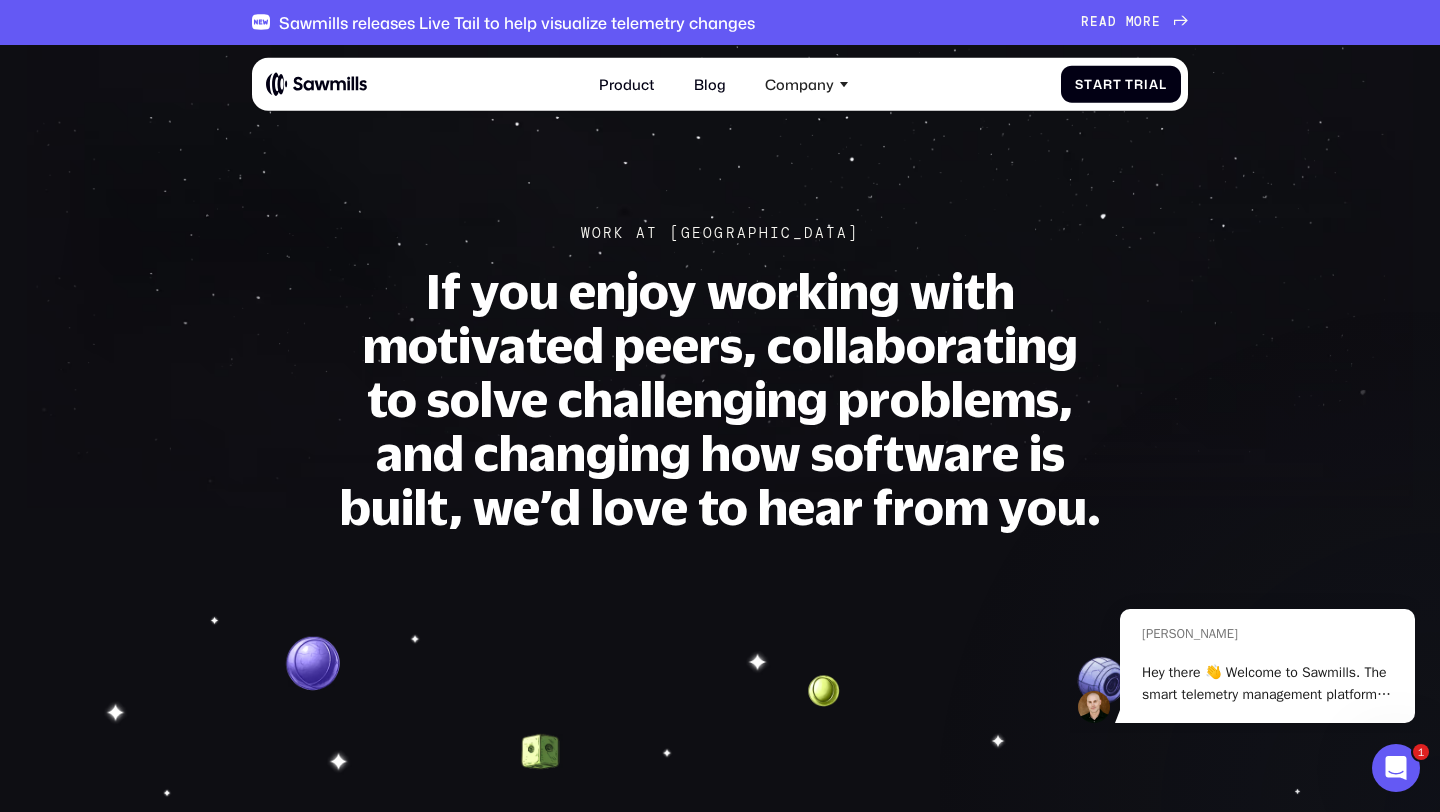 click on "If you enjoy working with motivated peers, collaborating to solve challenging problems, and changing how software is built, we’d love to hear from you." at bounding box center (720, 399) 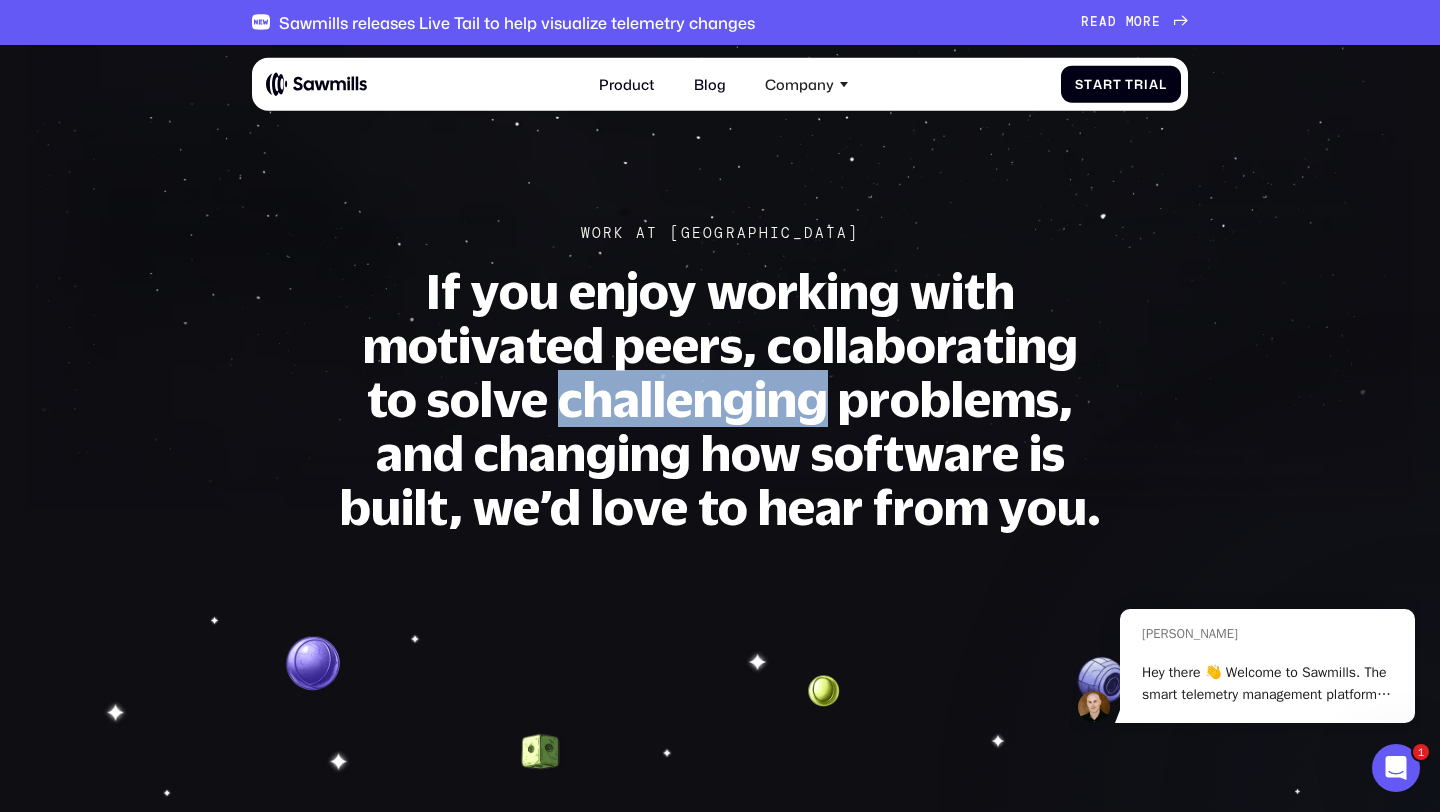 click on "If you enjoy working with motivated peers, collaborating to solve challenging problems, and changing how software is built, we’d love to hear from you." at bounding box center (720, 399) 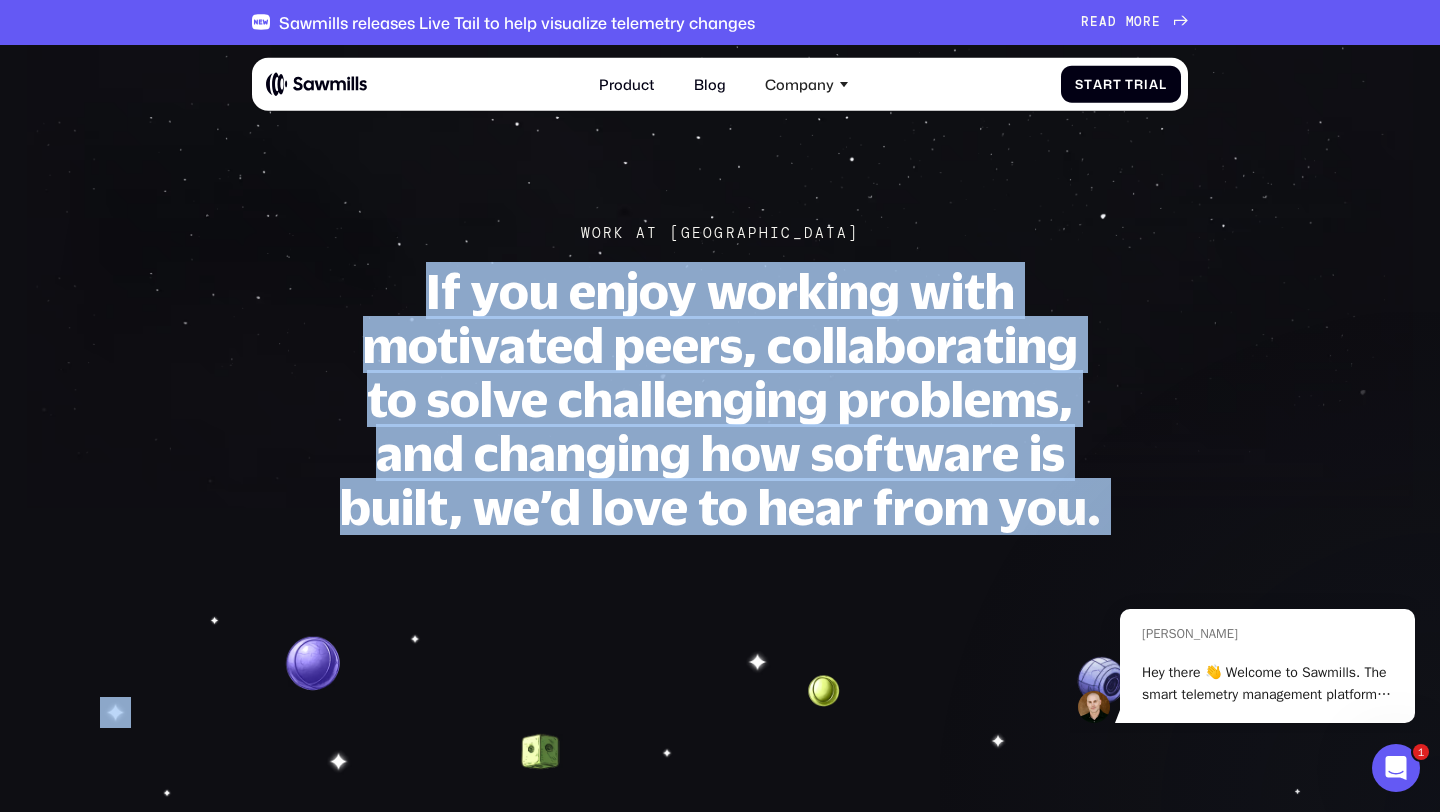 click on "If you enjoy working with motivated peers, collaborating to solve challenging problems, and changing how software is built, we’d love to hear from you." at bounding box center (720, 399) 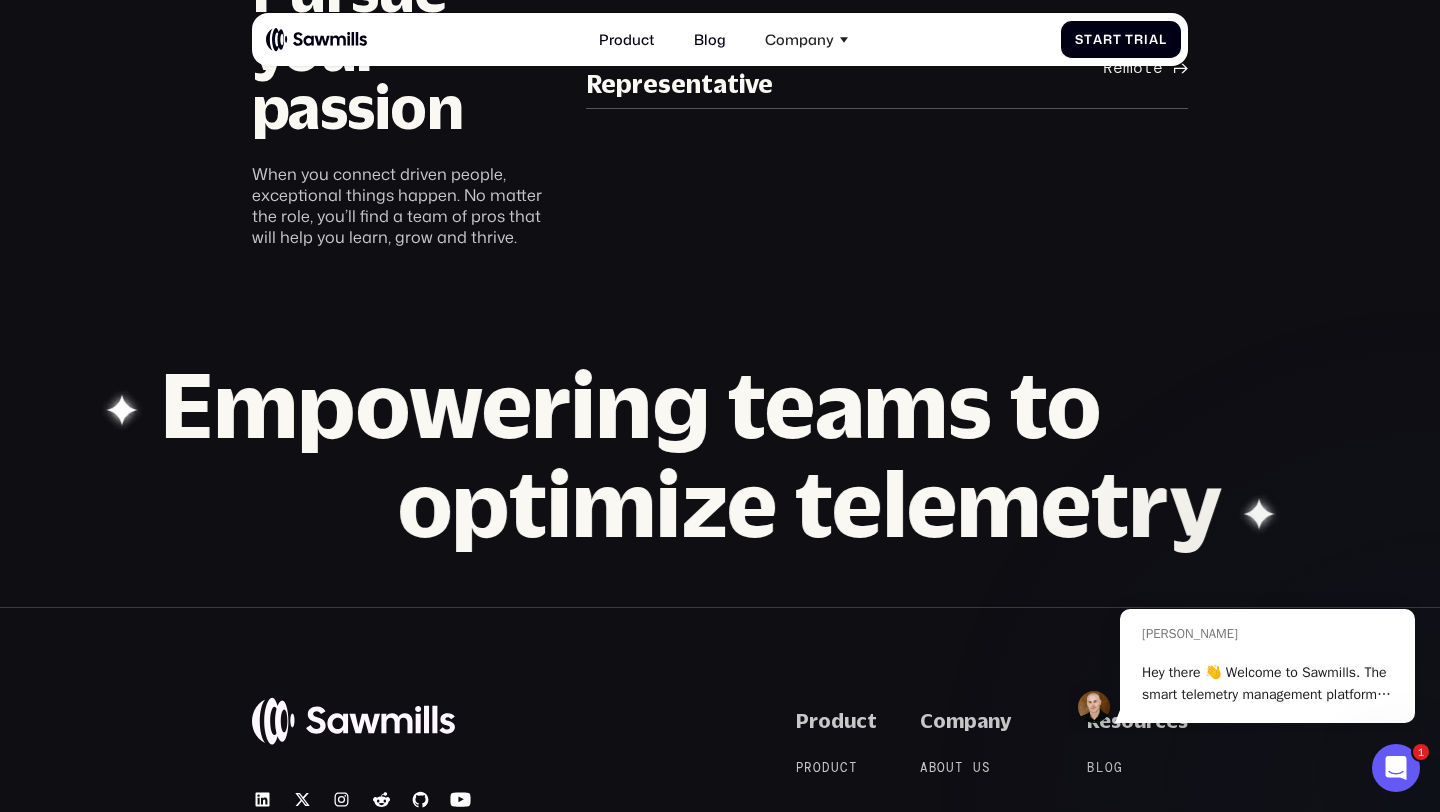 scroll, scrollTop: 1865, scrollLeft: 0, axis: vertical 